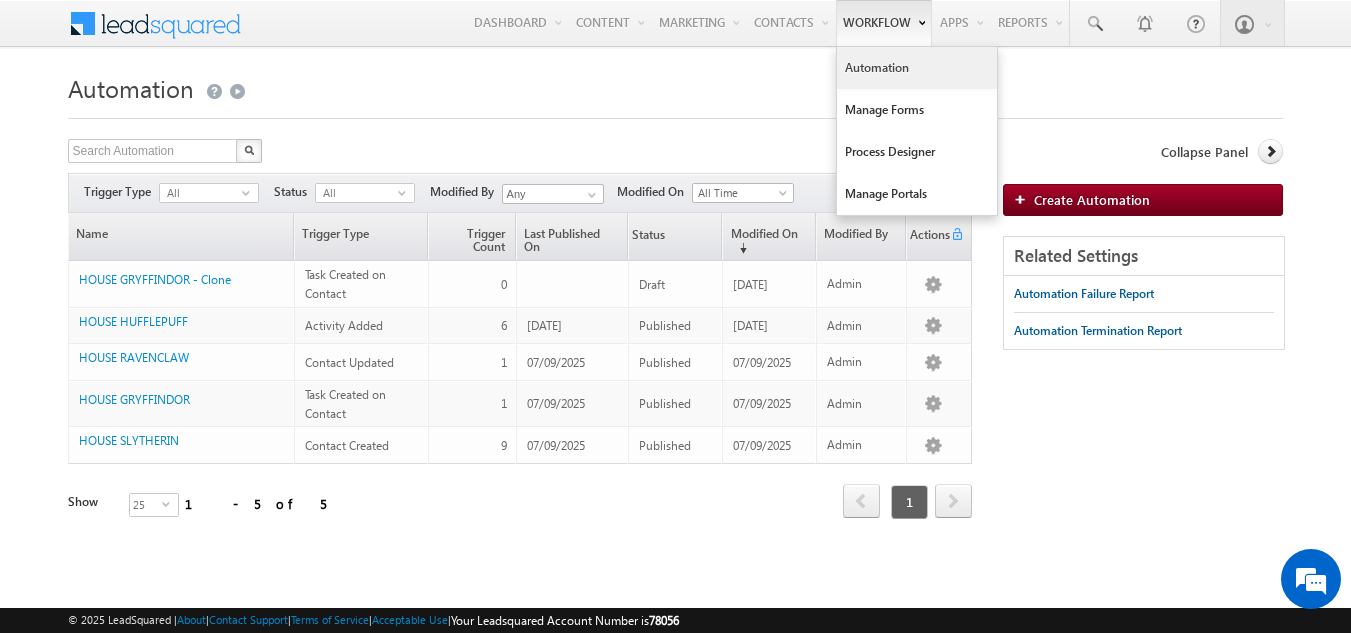 scroll, scrollTop: 0, scrollLeft: 0, axis: both 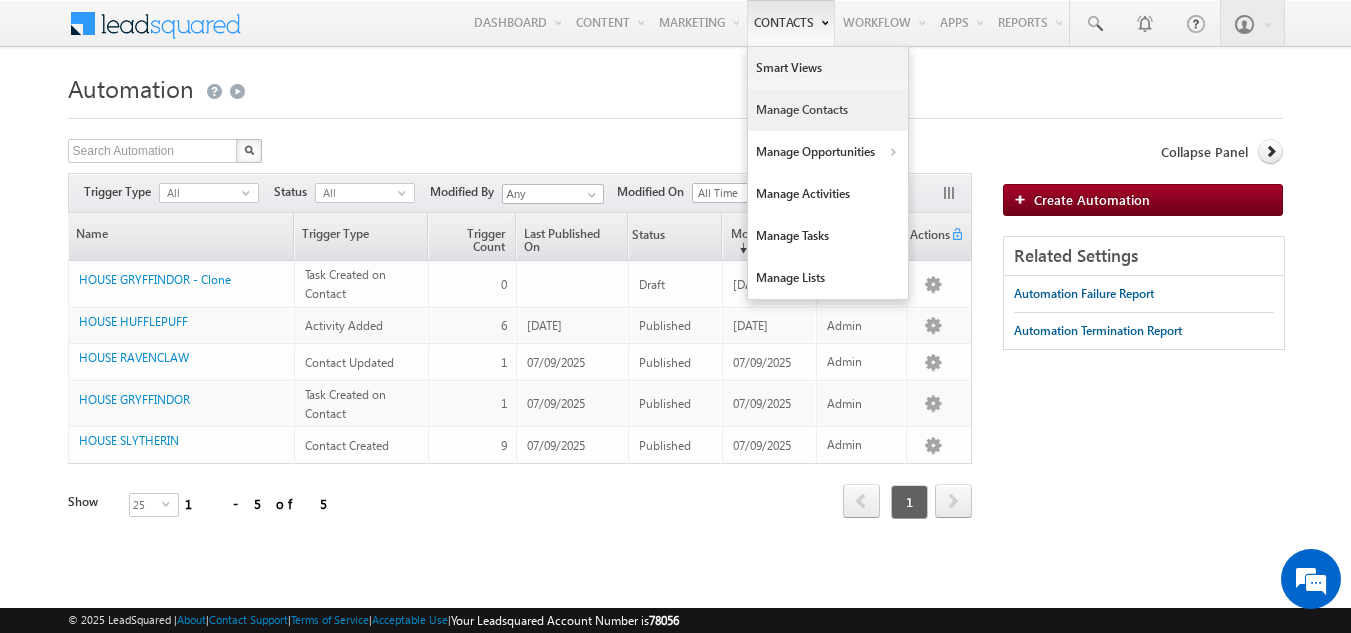 click on "Manage Contacts" at bounding box center [828, 110] 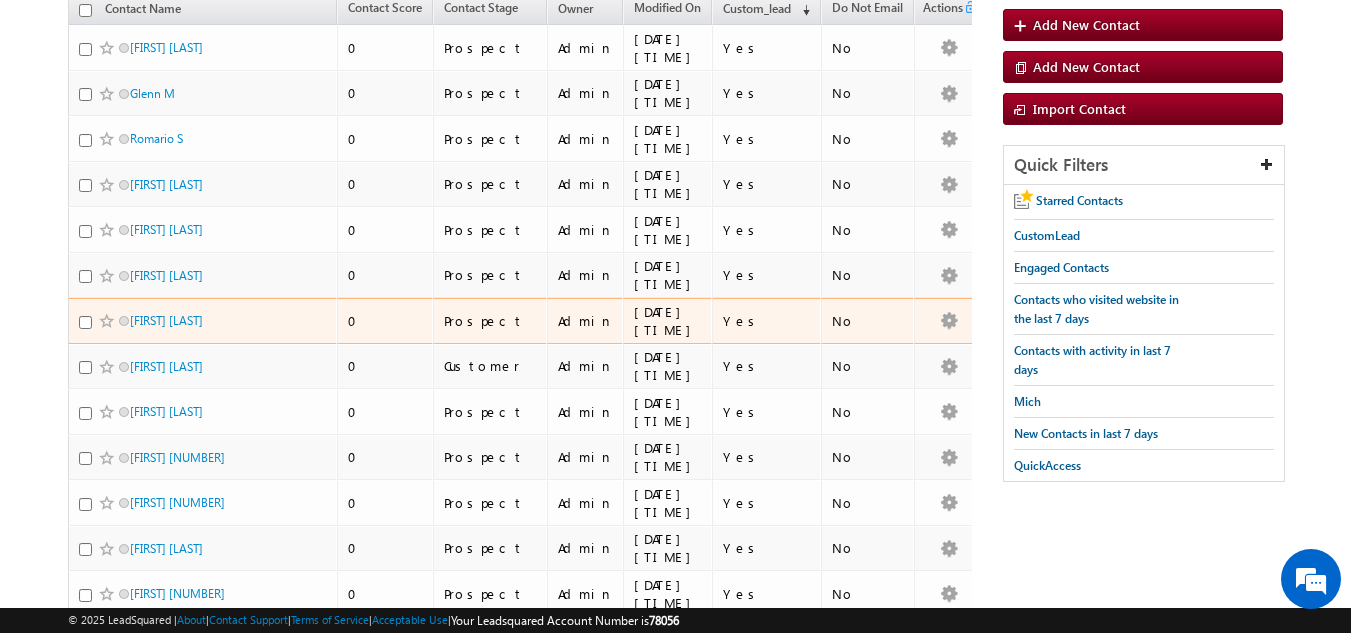 scroll, scrollTop: 222, scrollLeft: 0, axis: vertical 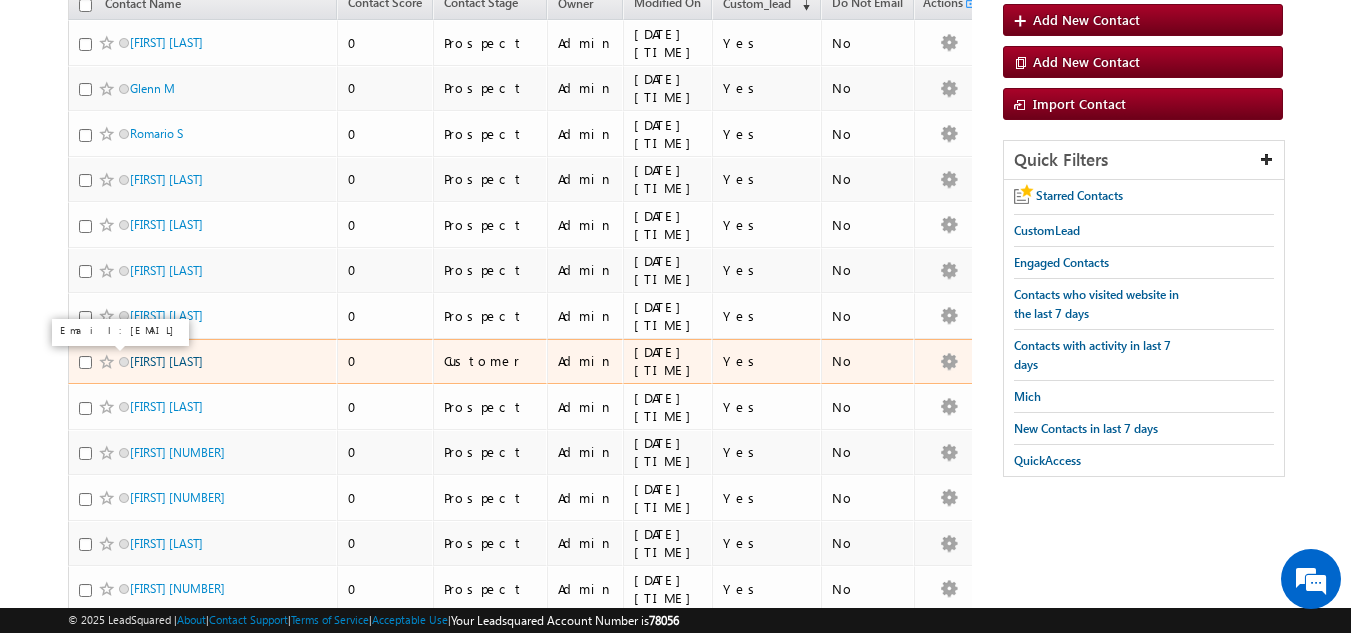 click on "[FIRST] [LAST]" at bounding box center (166, 361) 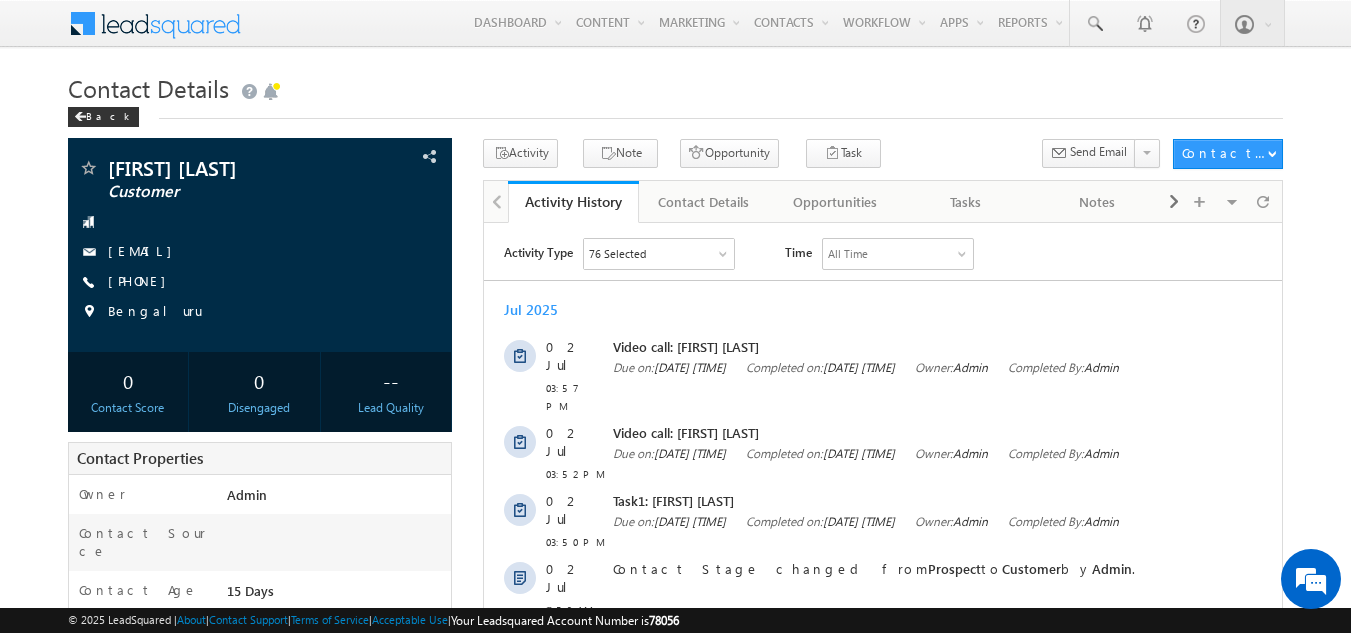 scroll, scrollTop: 0, scrollLeft: 0, axis: both 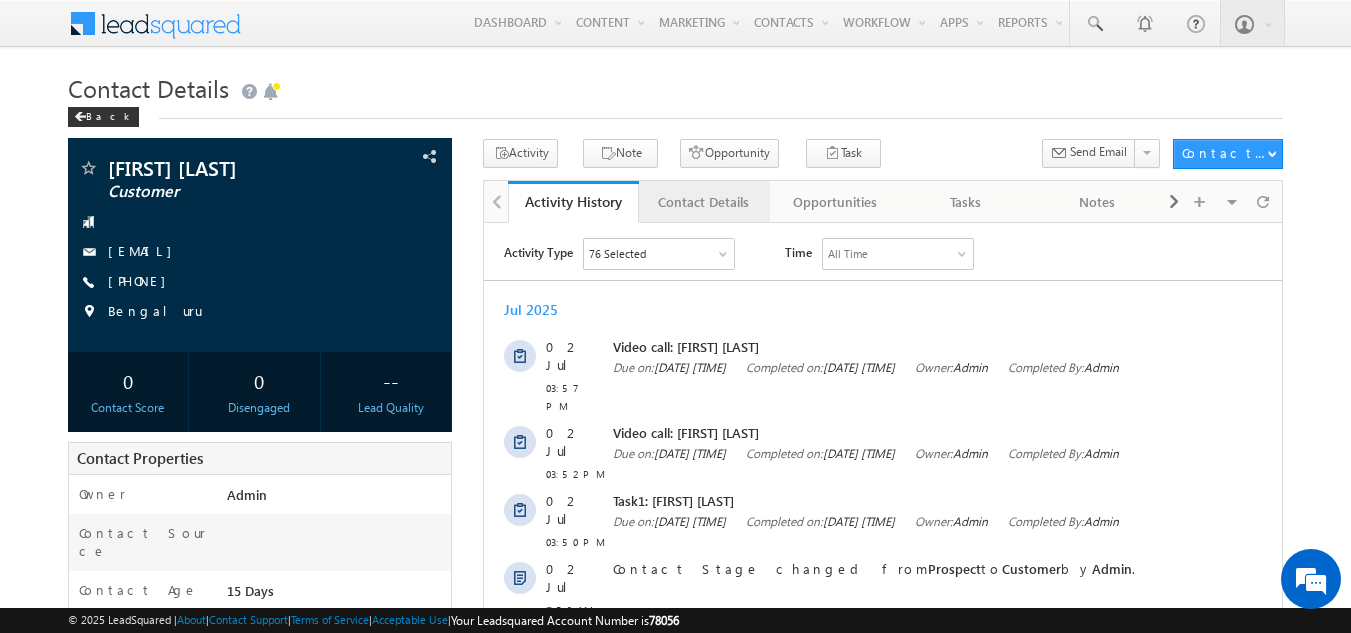 click on "Contact Details" at bounding box center [703, 202] 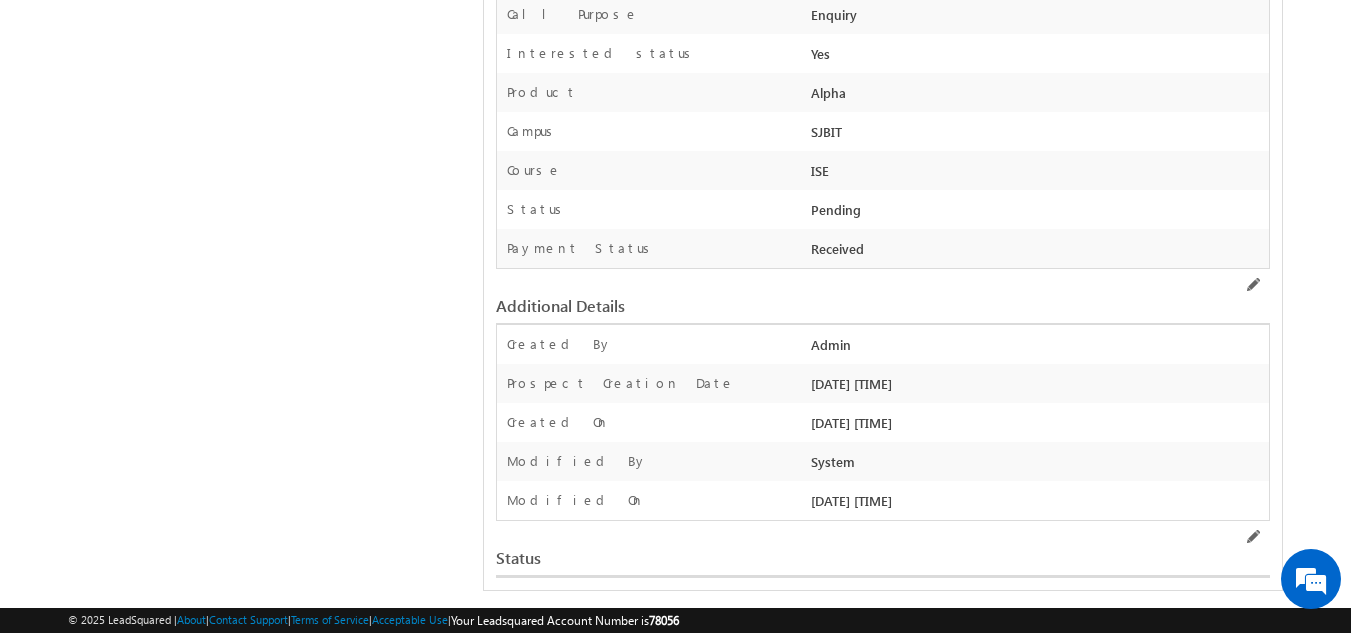 scroll, scrollTop: 1124, scrollLeft: 0, axis: vertical 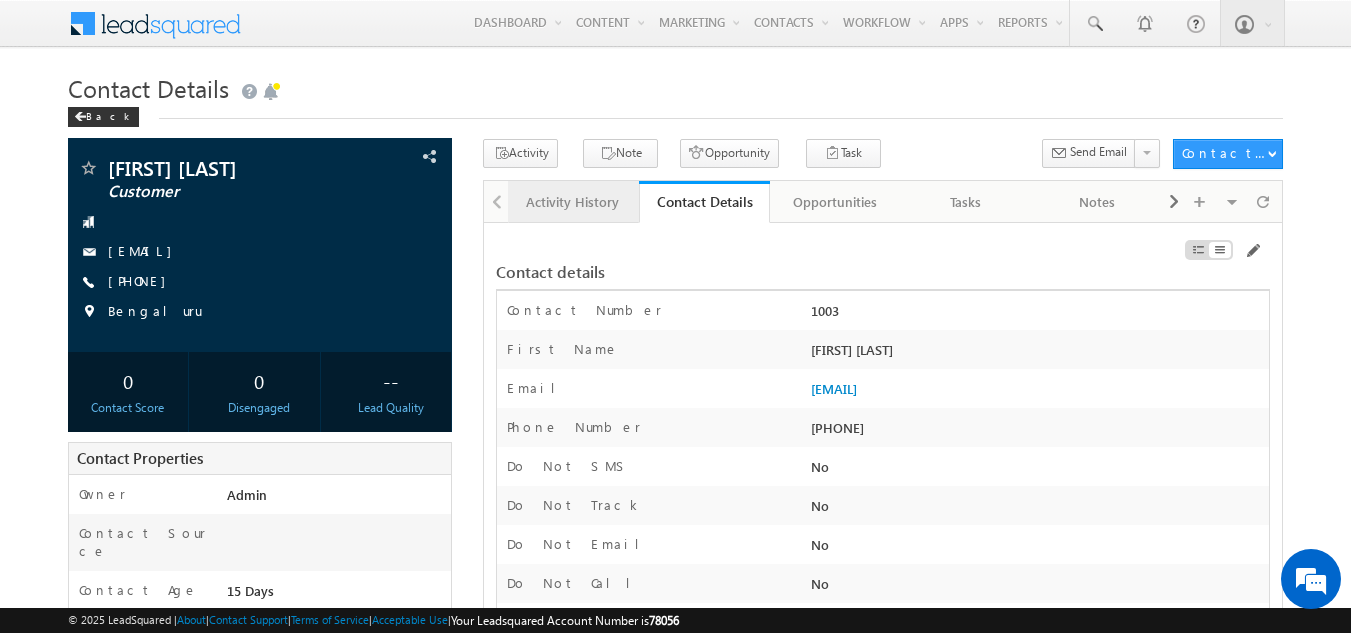 click on "Activity History" at bounding box center (572, 202) 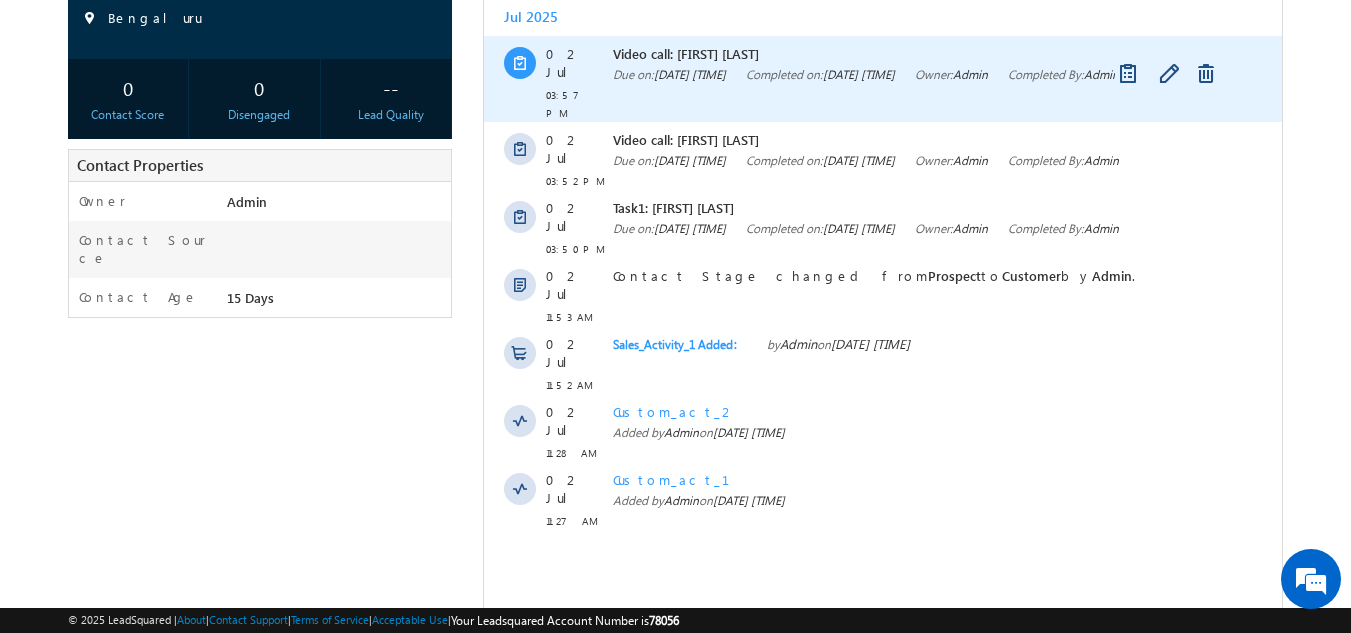 scroll, scrollTop: 295, scrollLeft: 0, axis: vertical 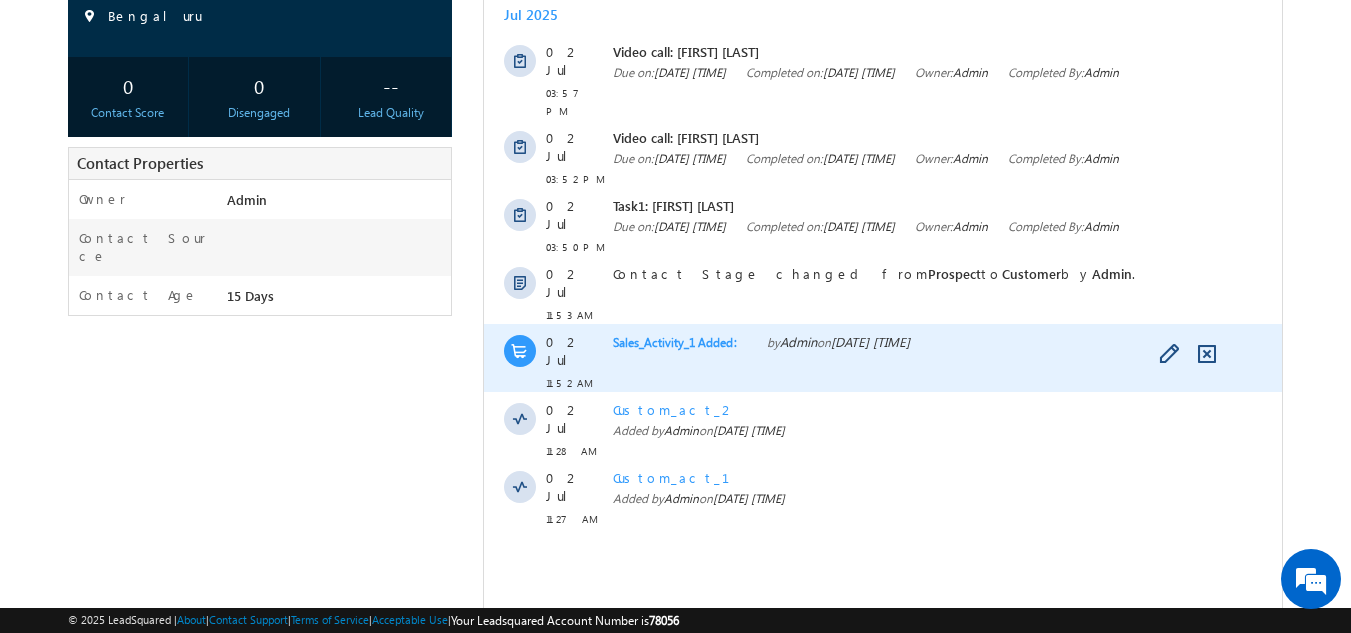click on "by  Admin  on  02 Jul 2025 11:53 AM" at bounding box center (838, 342) 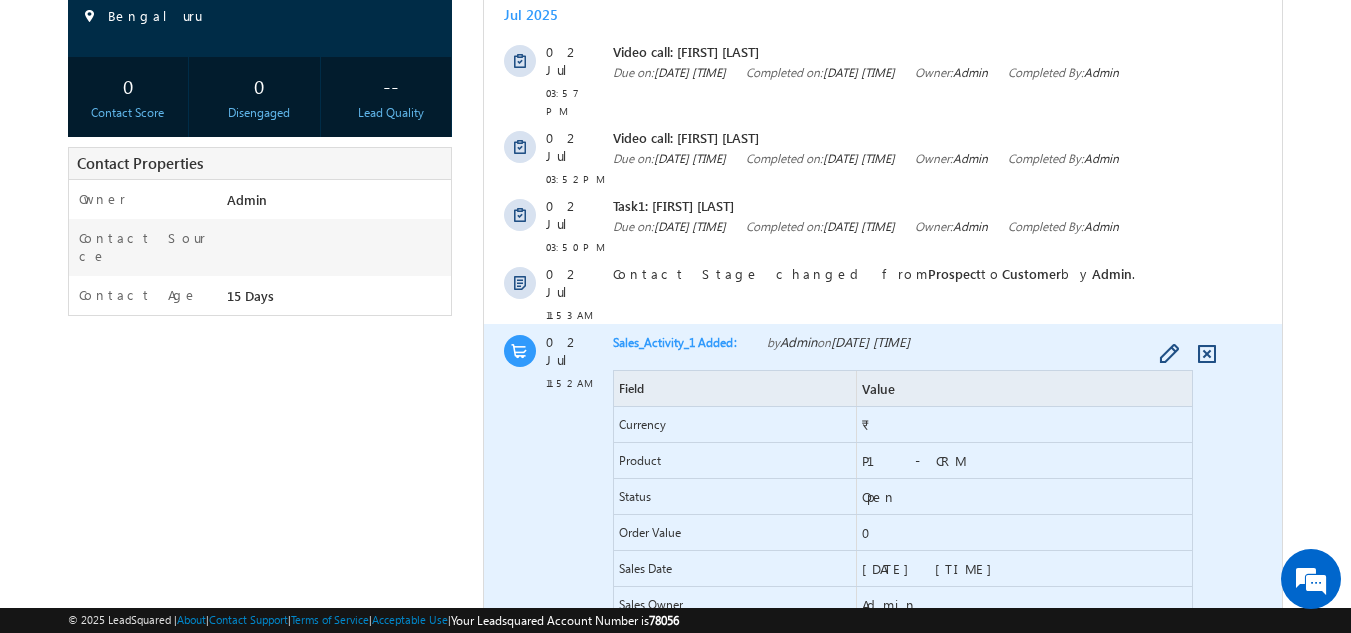 click at bounding box center (520, 351) 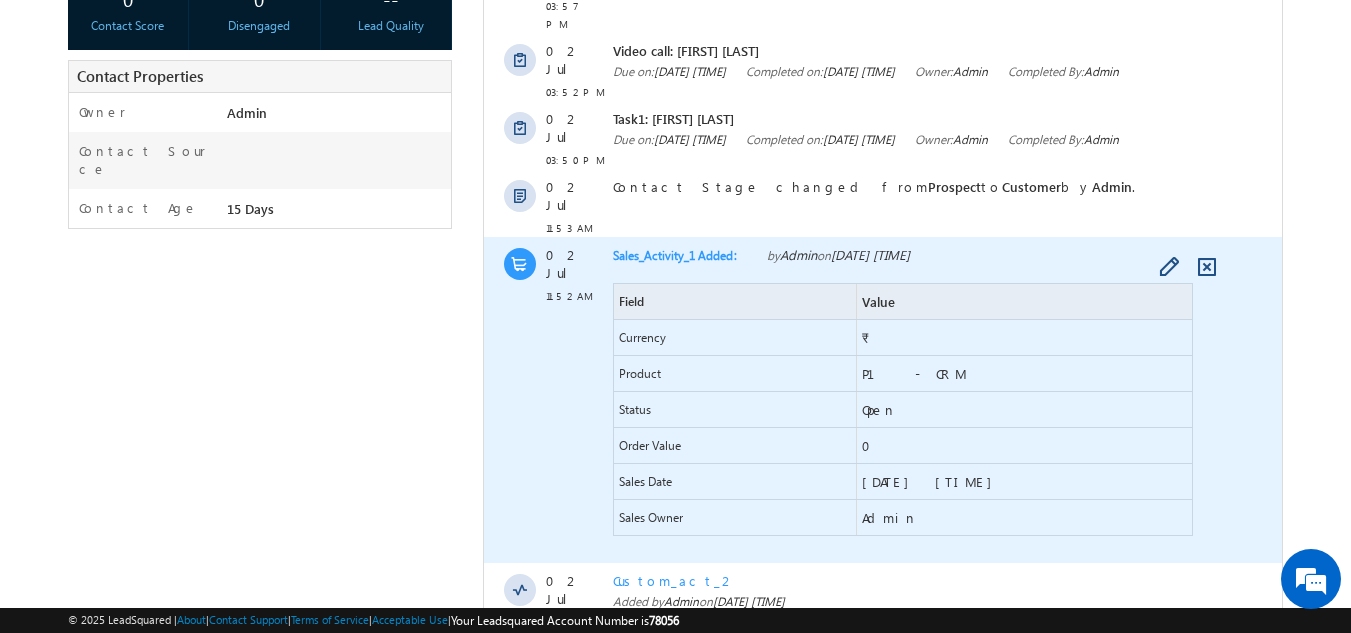 scroll, scrollTop: 0, scrollLeft: 0, axis: both 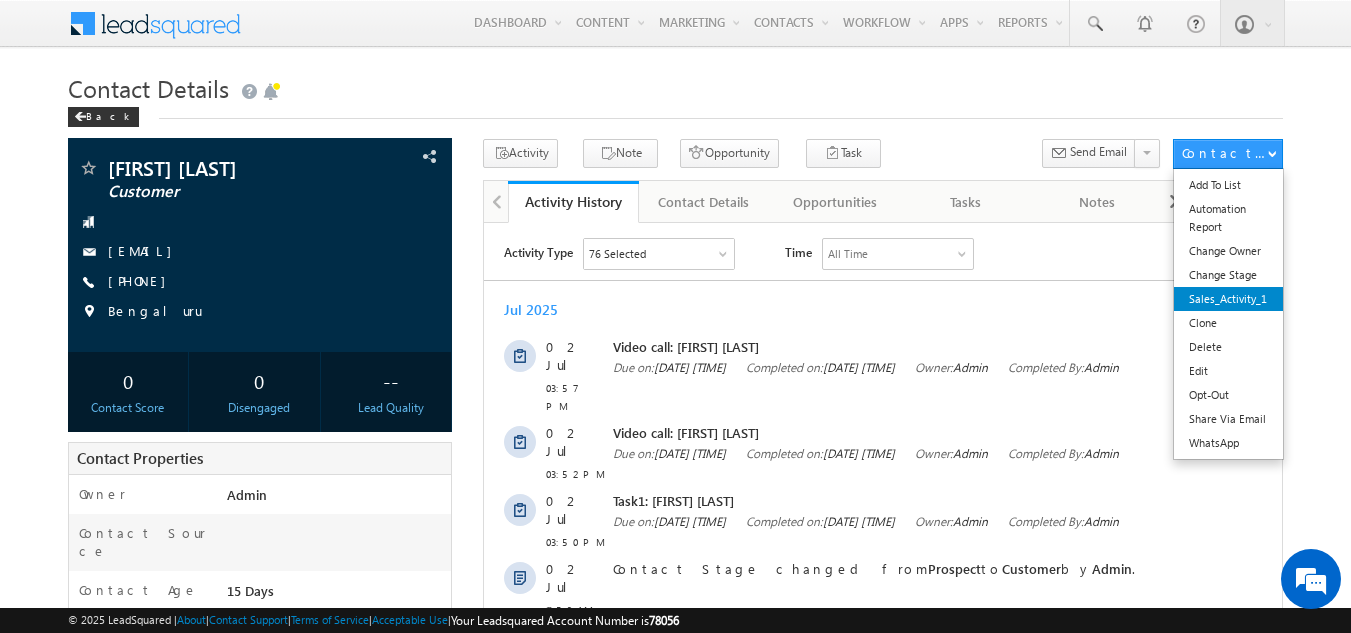 click on "Sales_Activity_1" at bounding box center [1228, 299] 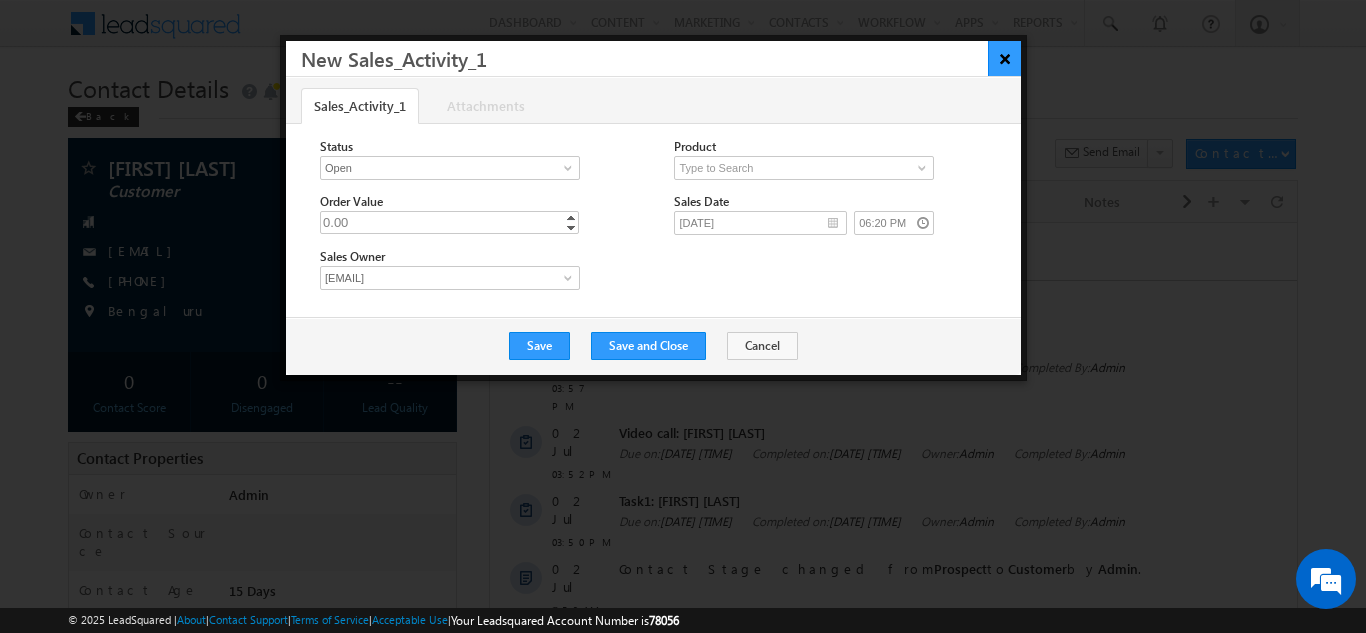 click on "×" at bounding box center [1004, 58] 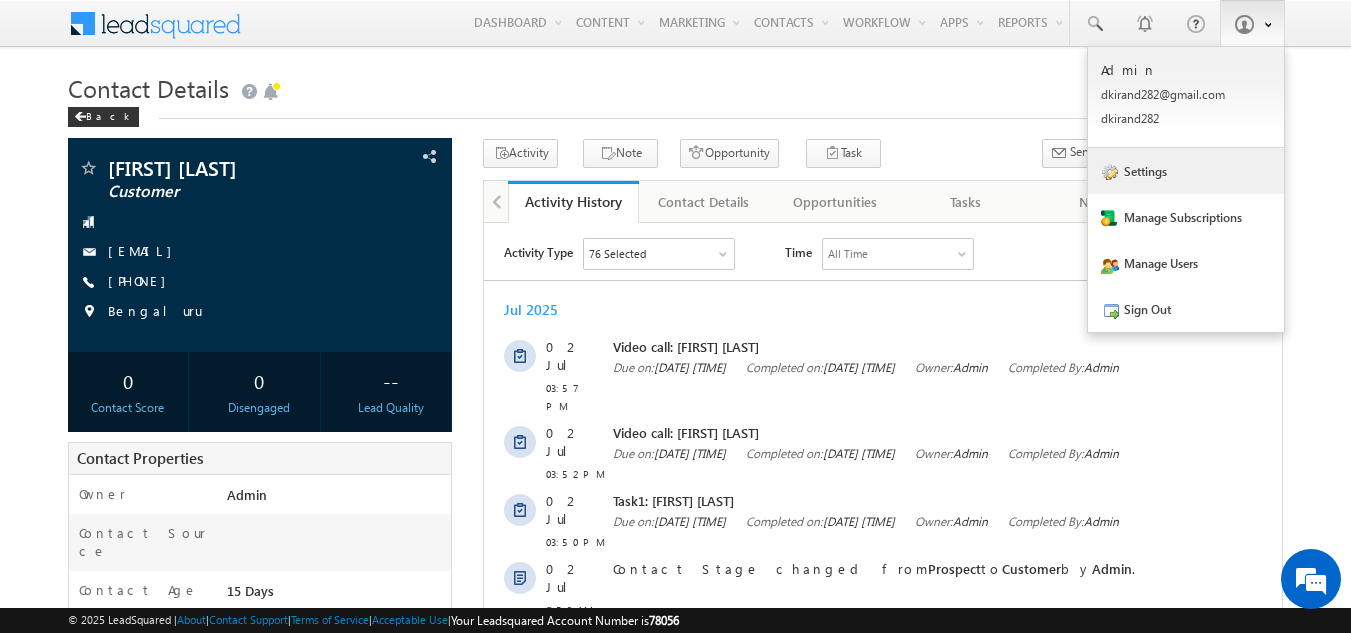 click on "Settings" at bounding box center (1186, 171) 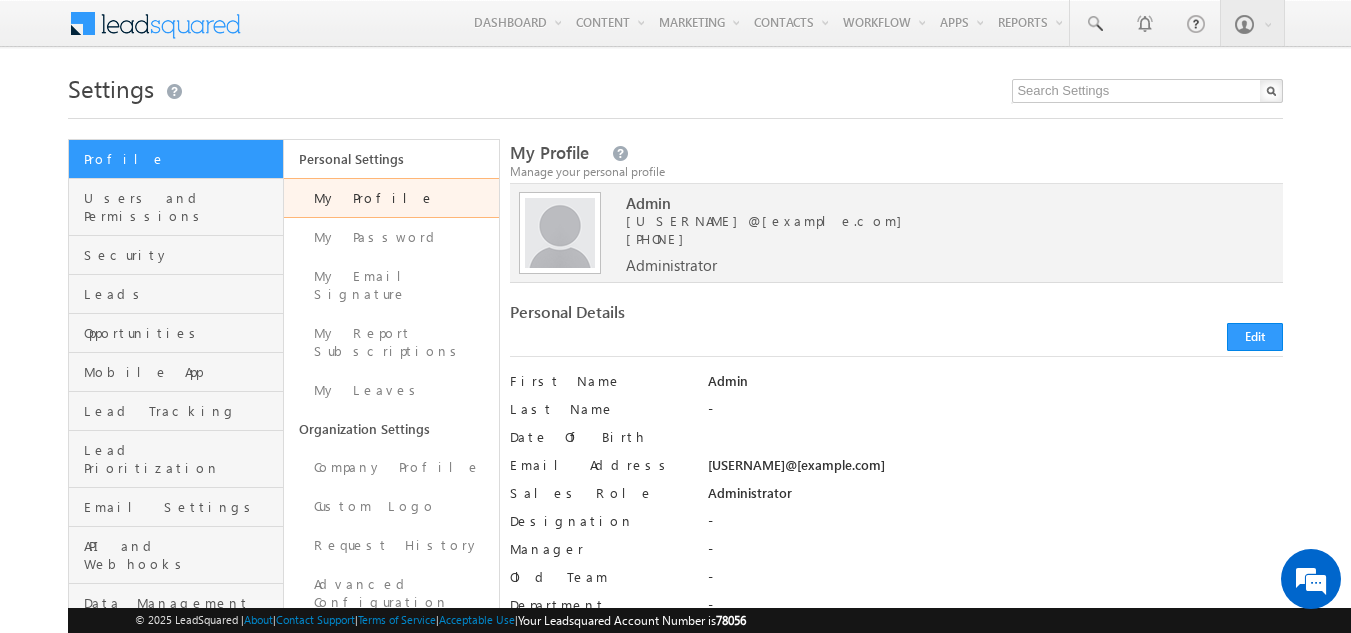 scroll, scrollTop: 0, scrollLeft: 0, axis: both 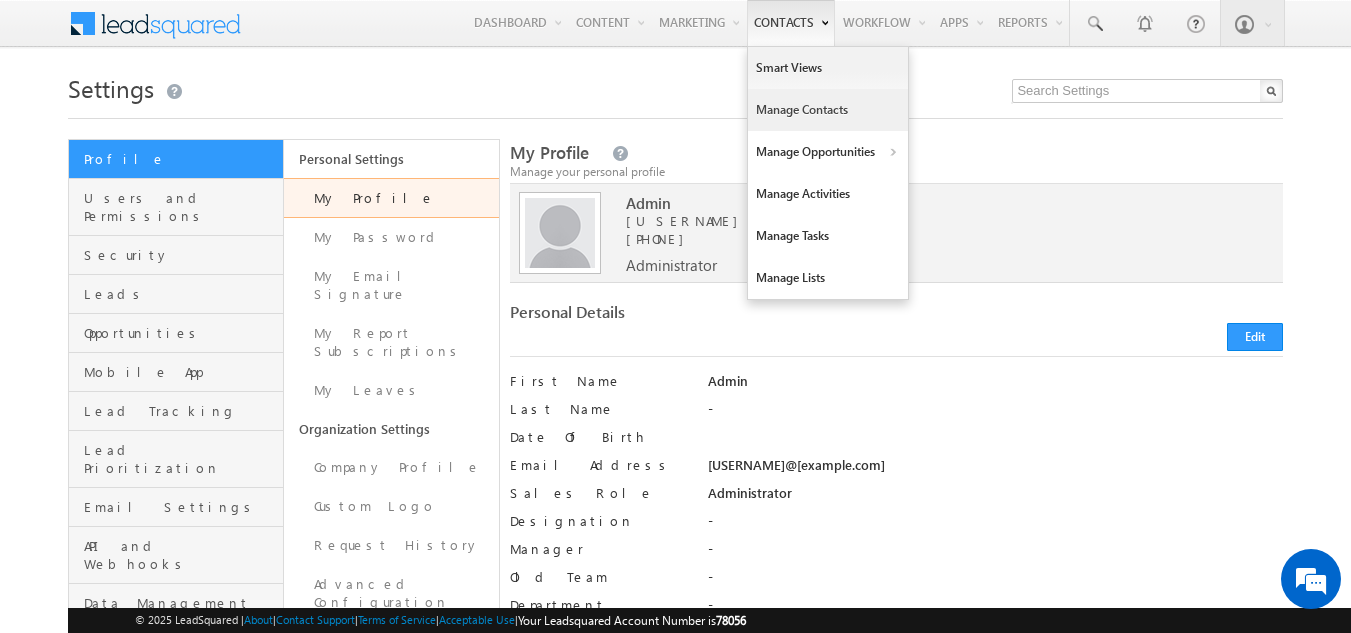 click on "Manage Contacts" at bounding box center [828, 110] 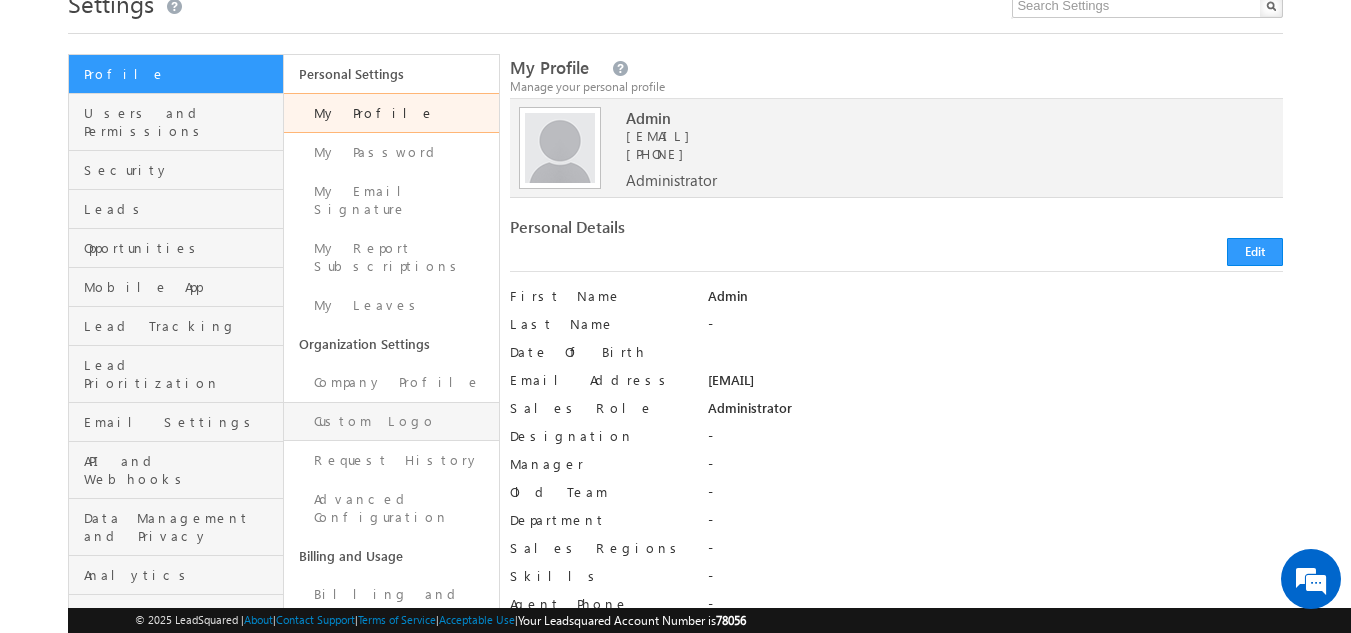 scroll, scrollTop: 80, scrollLeft: 0, axis: vertical 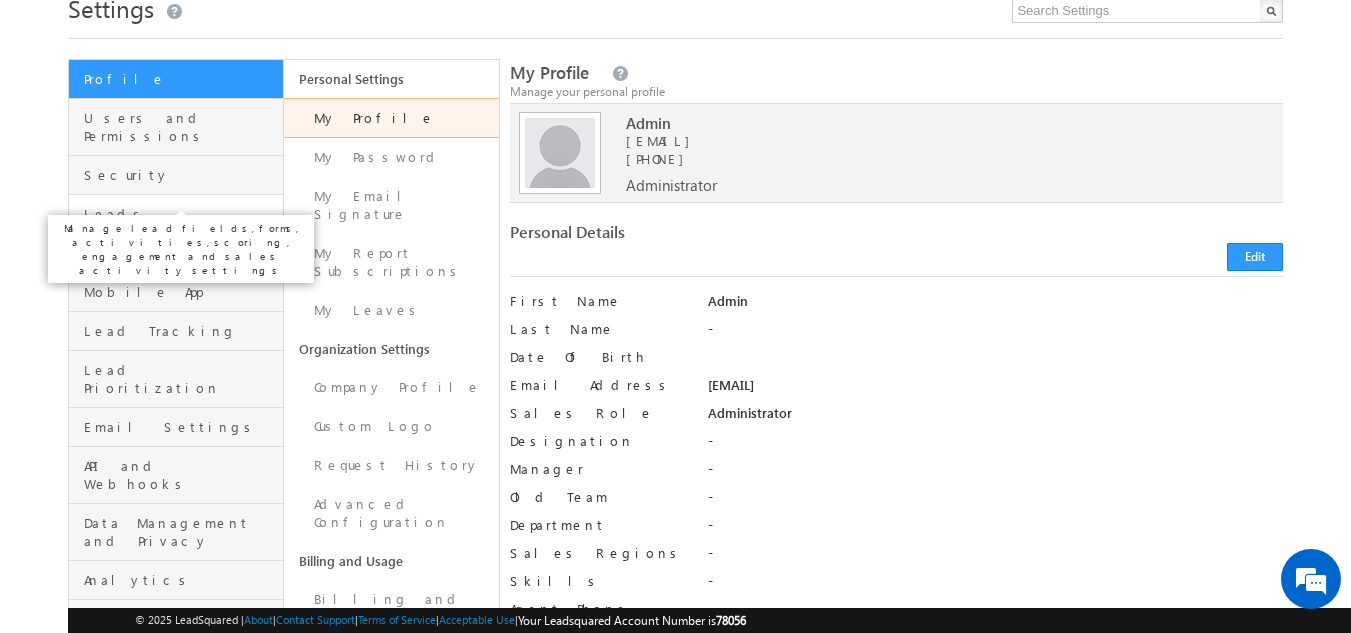 click on "Leads" at bounding box center [181, 214] 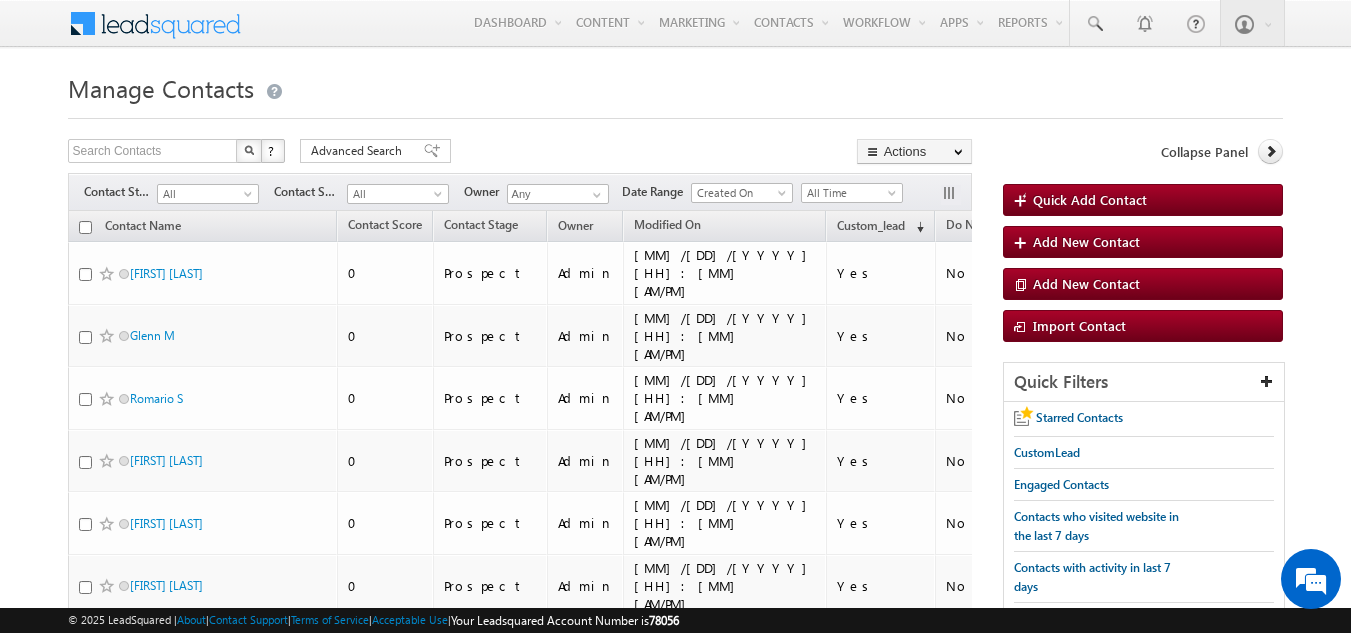 scroll, scrollTop: 0, scrollLeft: 0, axis: both 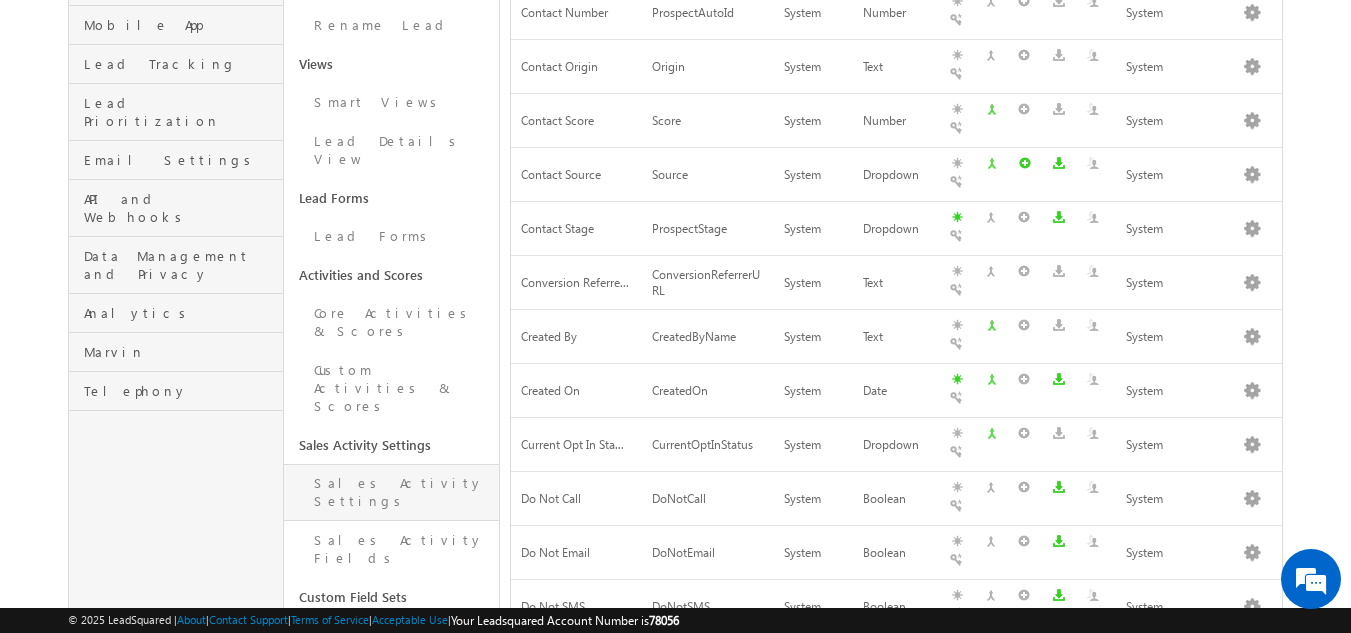 click on "Sales Activity Settings" at bounding box center (391, 492) 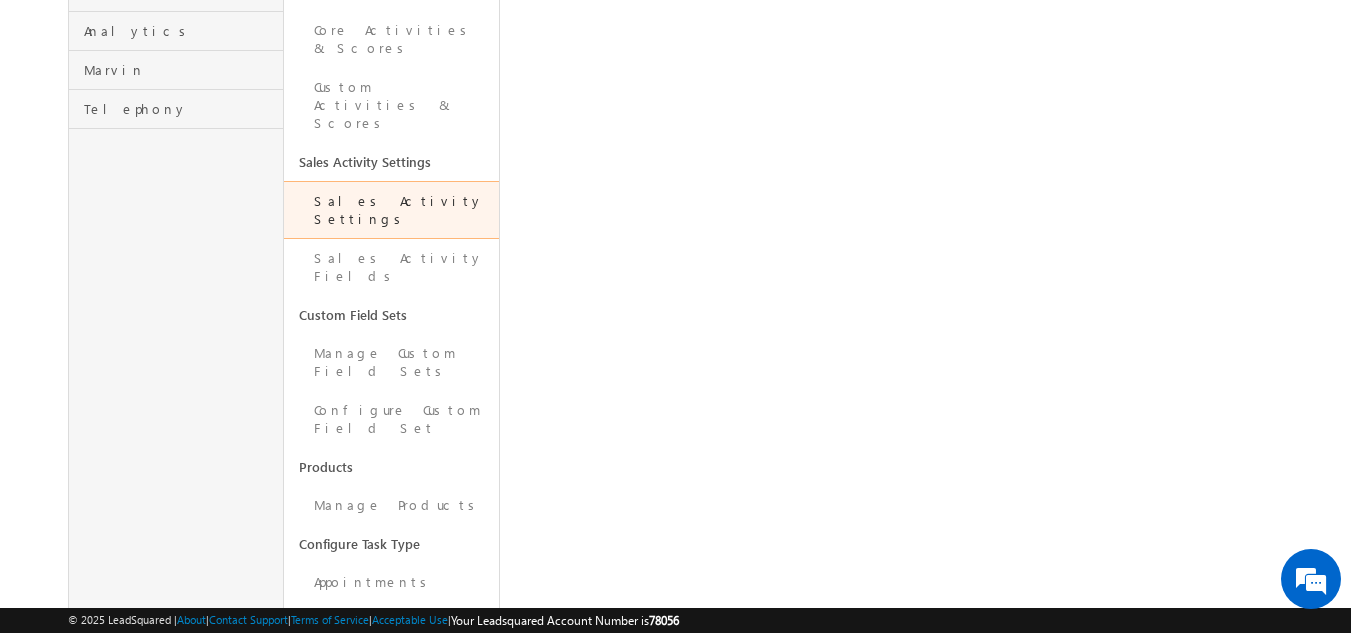 scroll, scrollTop: 633, scrollLeft: 0, axis: vertical 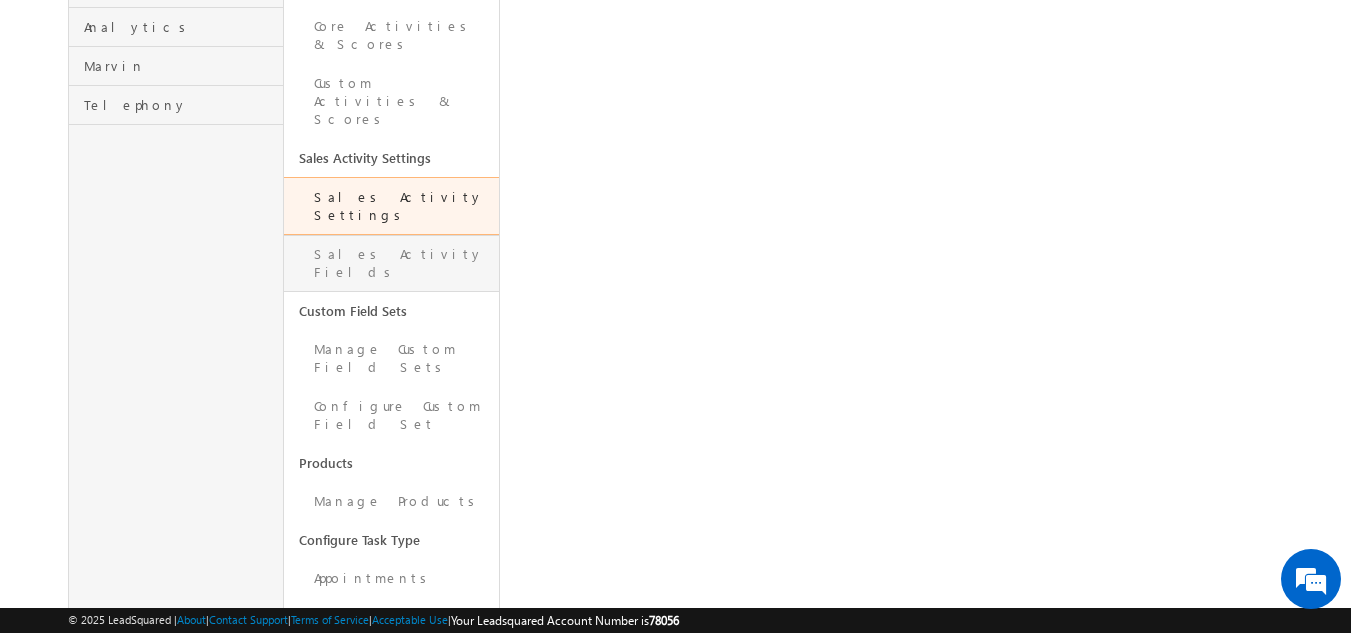 click on "Sales Activity Fields" at bounding box center (391, 263) 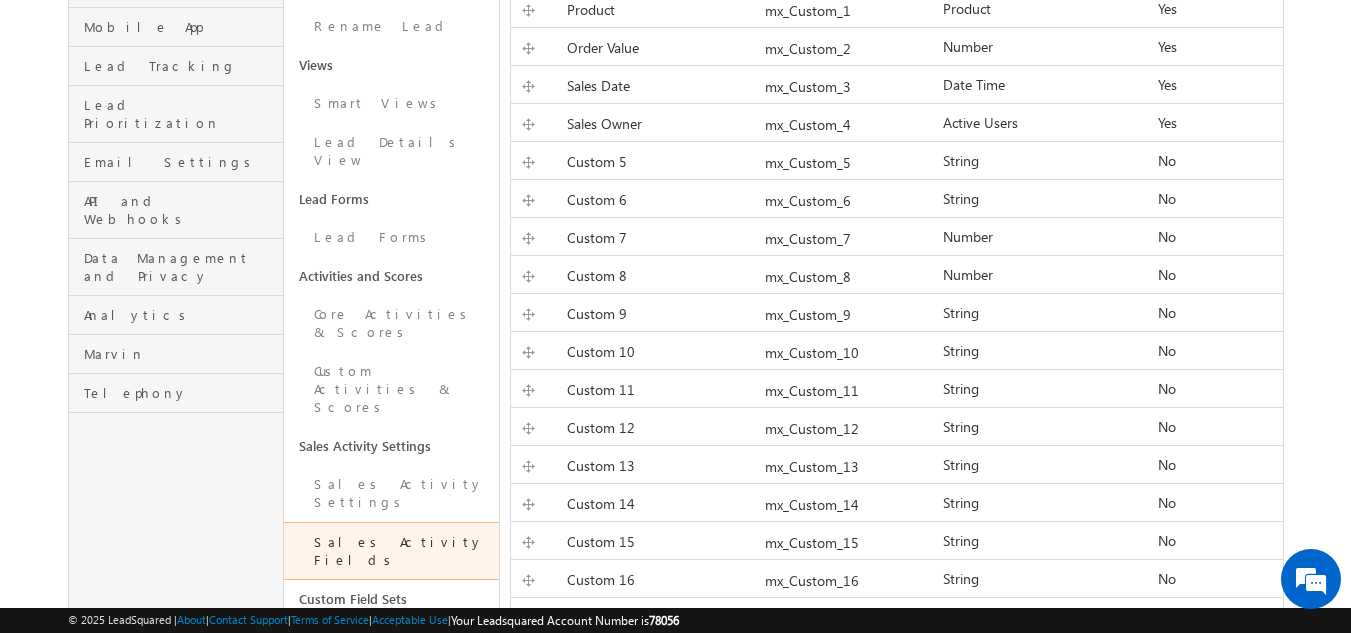 scroll, scrollTop: 0, scrollLeft: 0, axis: both 